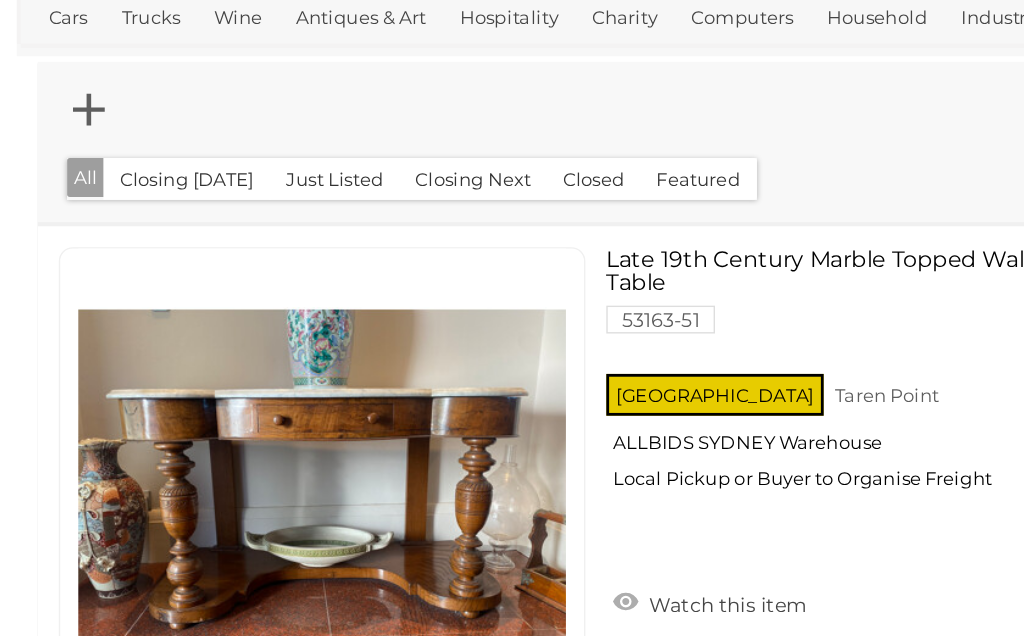 scroll, scrollTop: 60, scrollLeft: 0, axis: vertical 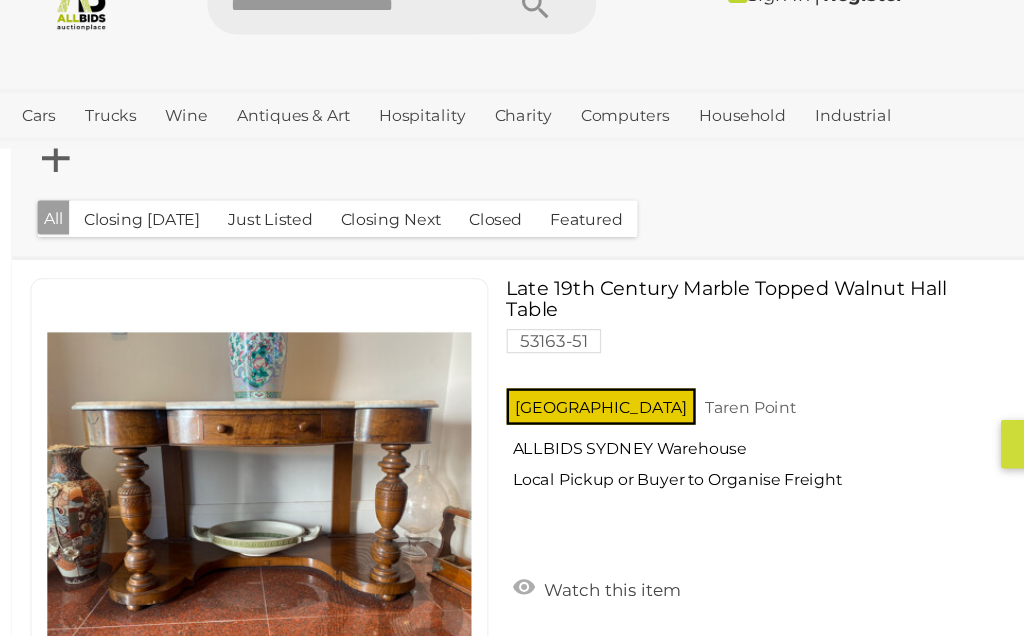 click at bounding box center [219, 447] 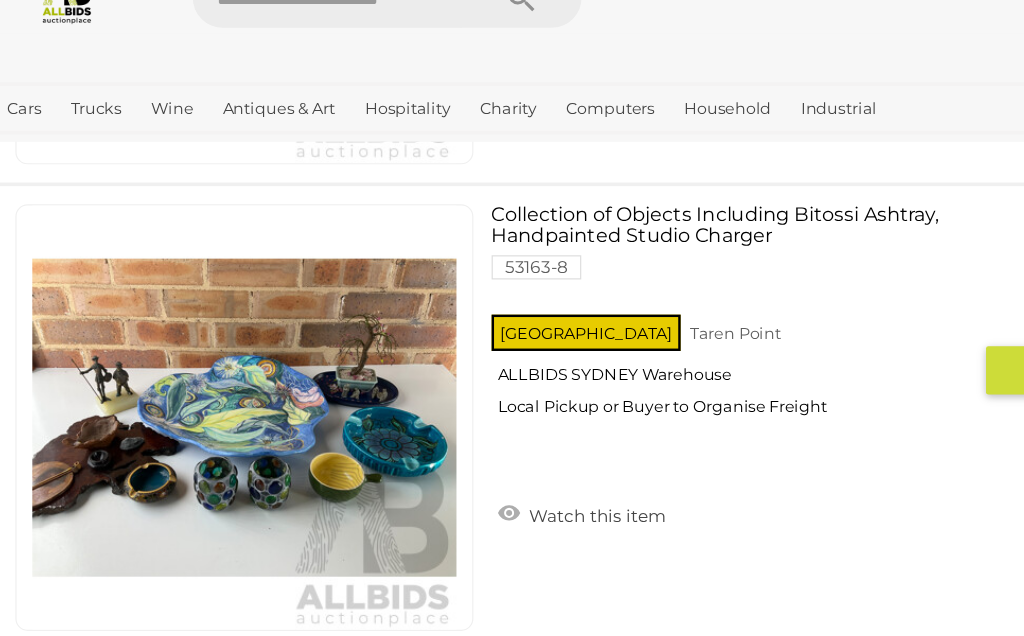 scroll, scrollTop: 8575, scrollLeft: 0, axis: vertical 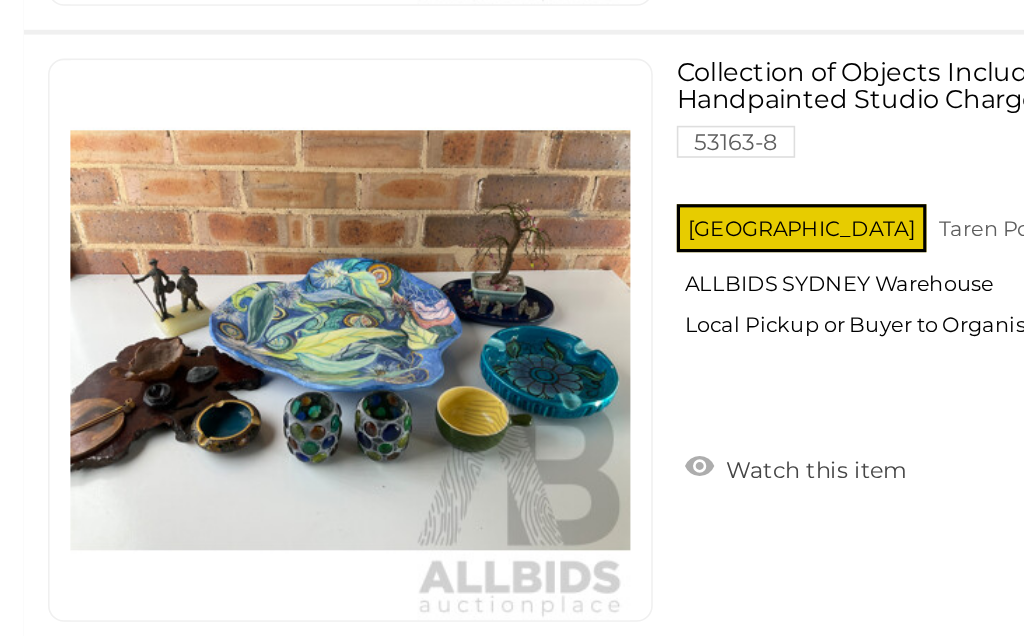 click at bounding box center (219, 402) 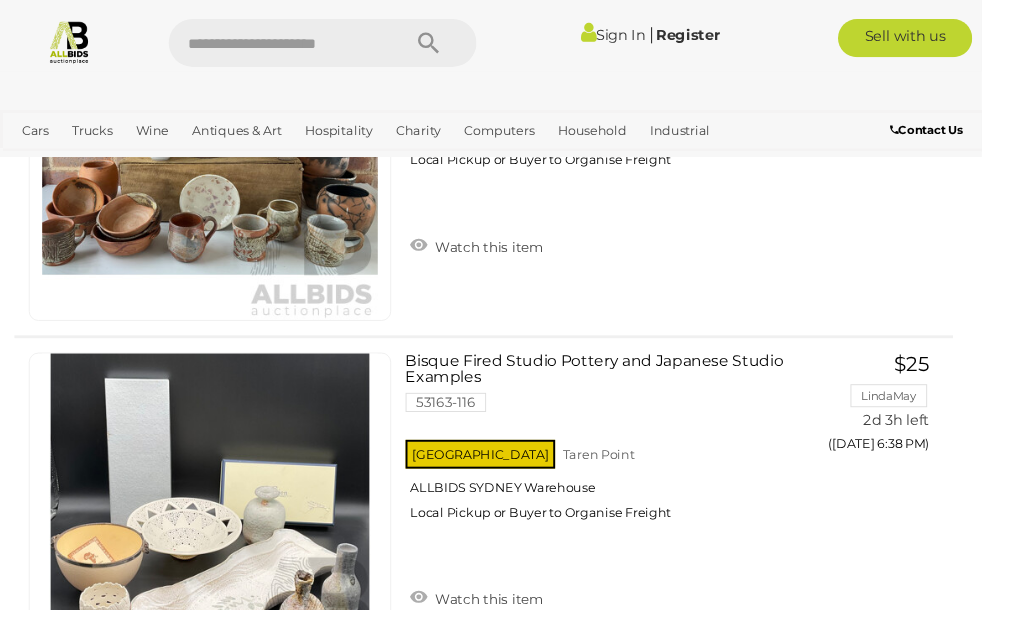 scroll, scrollTop: 6123, scrollLeft: 44, axis: both 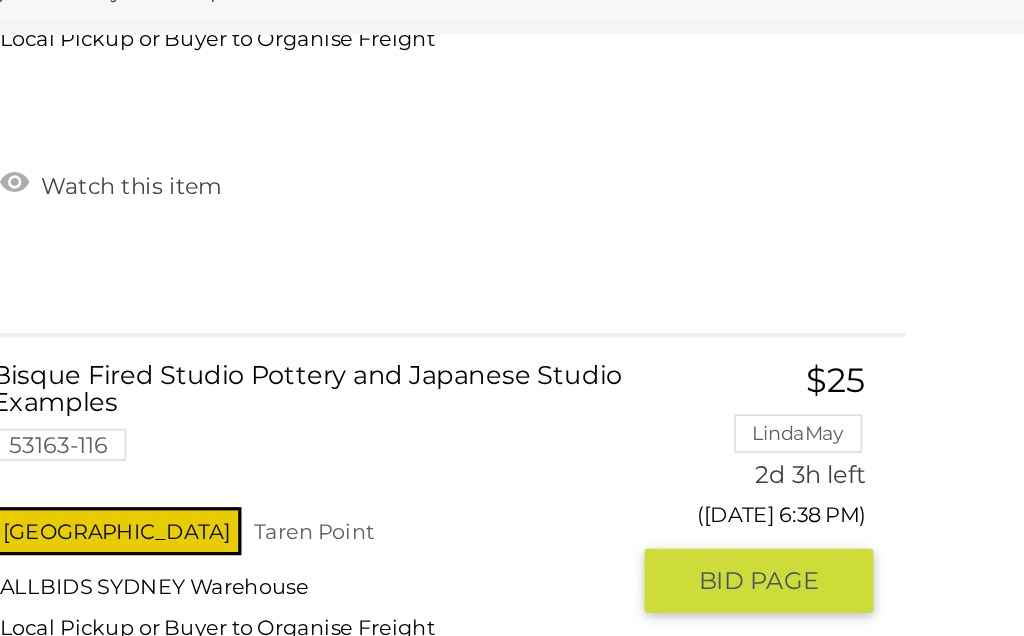click on "<
Kirribilli Estate Sale | ALLBIDS
Cars" at bounding box center (468, 4205) 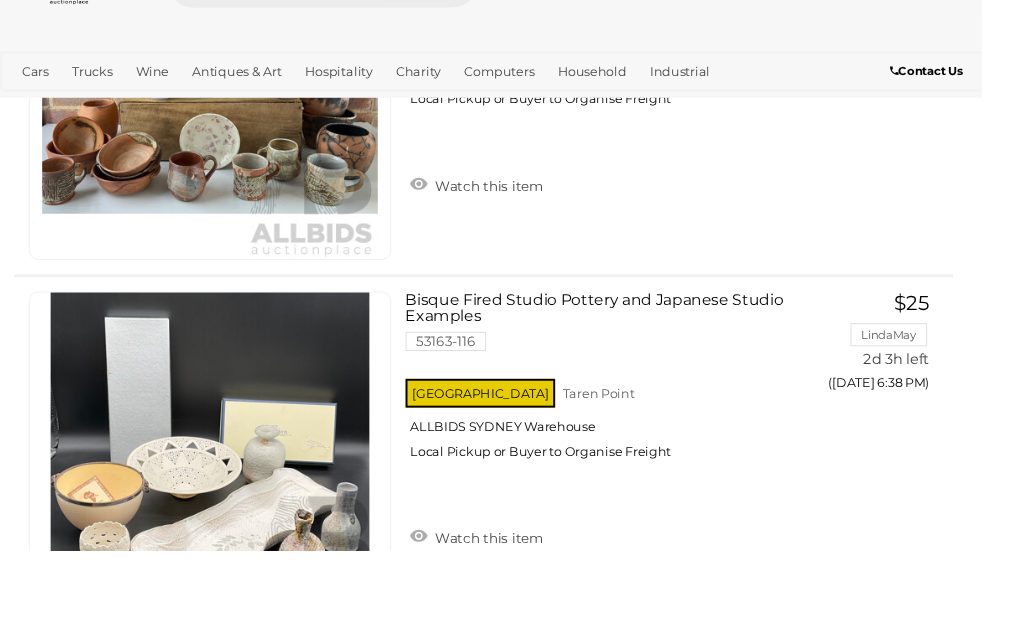 scroll, scrollTop: 6187, scrollLeft: 0, axis: vertical 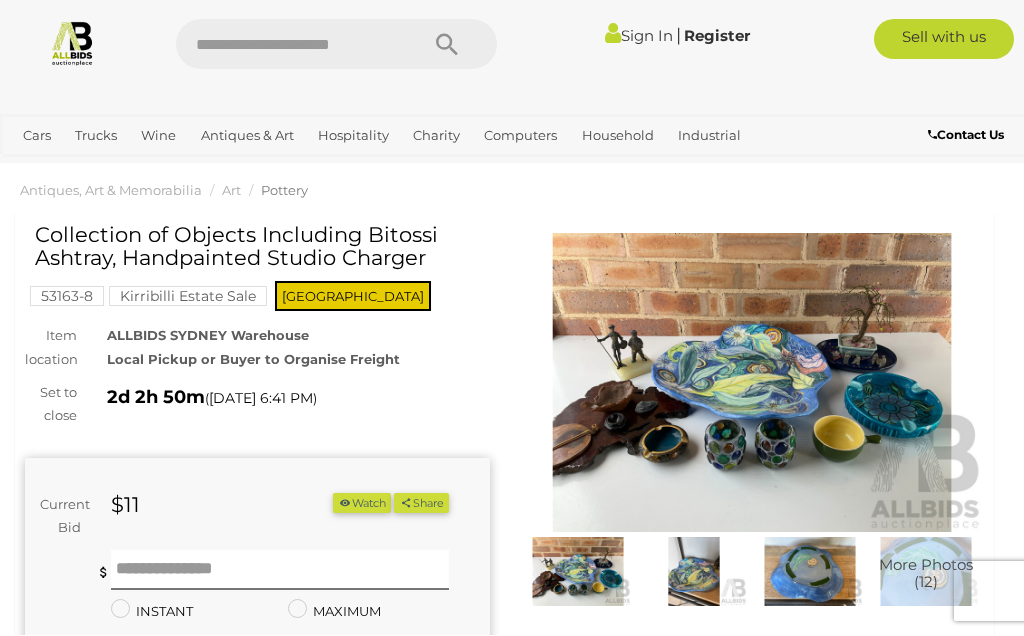 click at bounding box center (752, 383) 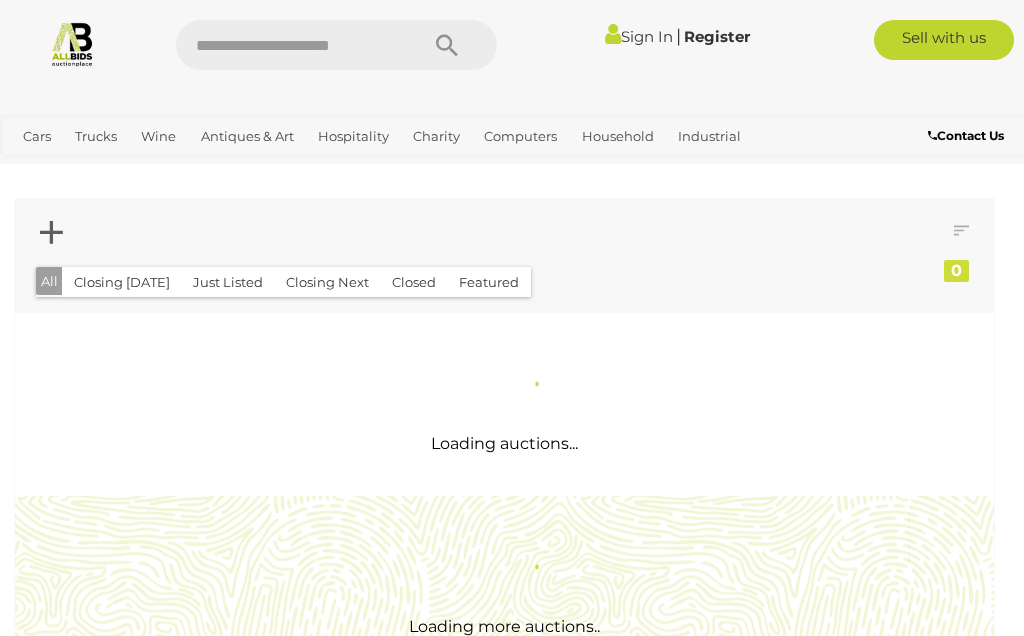 scroll, scrollTop: 0, scrollLeft: 0, axis: both 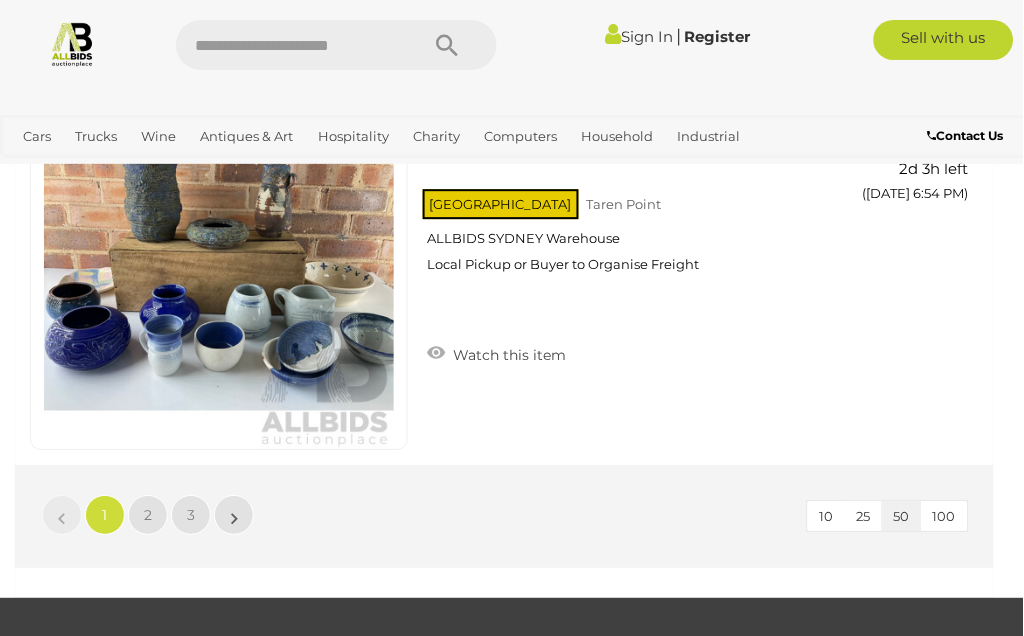 click on "100" at bounding box center (944, 516) 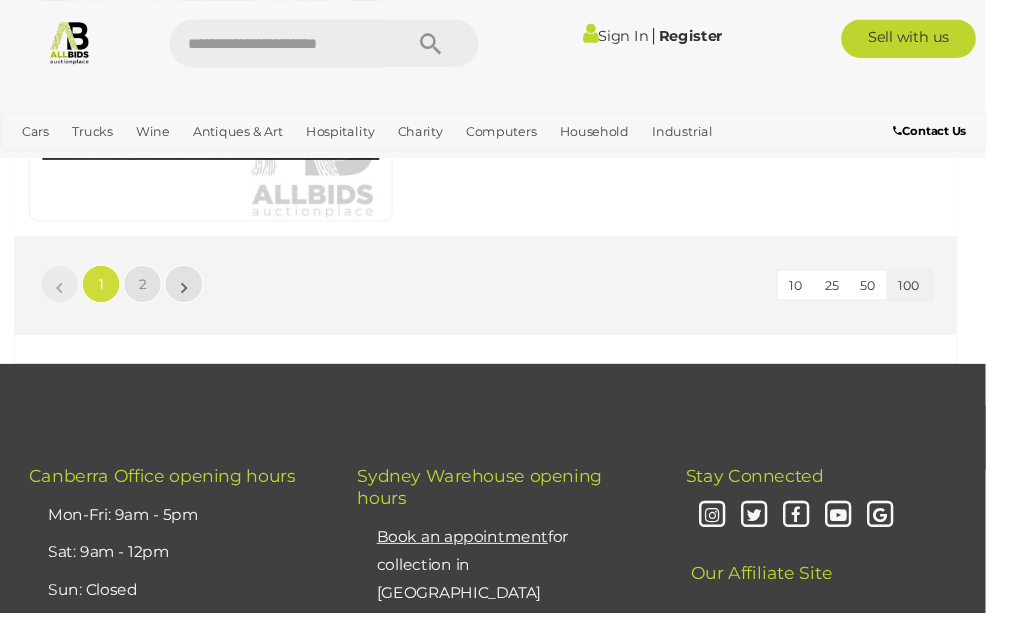 scroll, scrollTop: 38568, scrollLeft: 0, axis: vertical 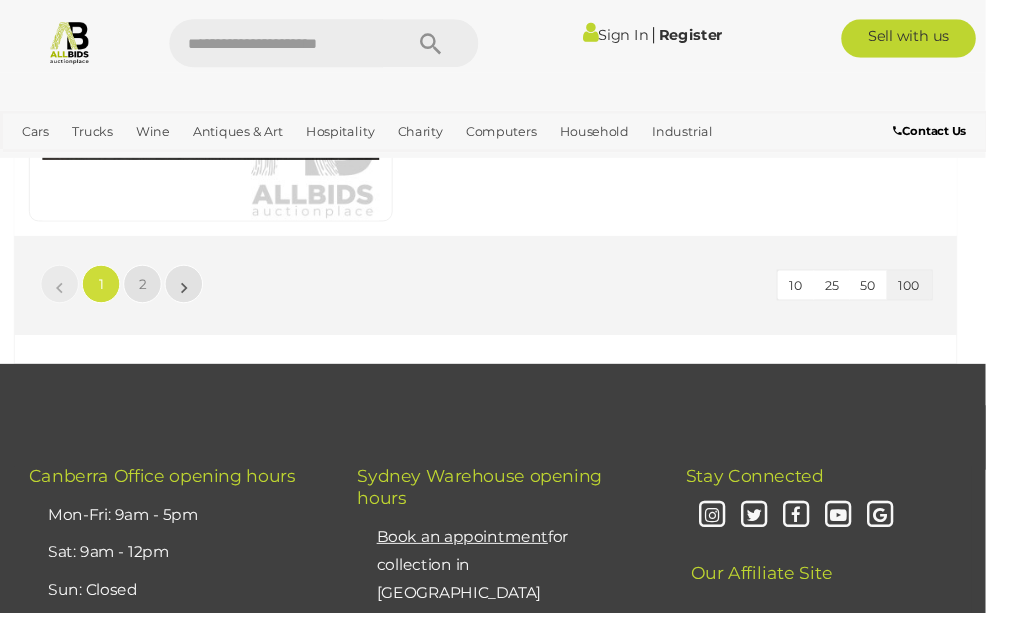 click on "2" at bounding box center (148, 295) 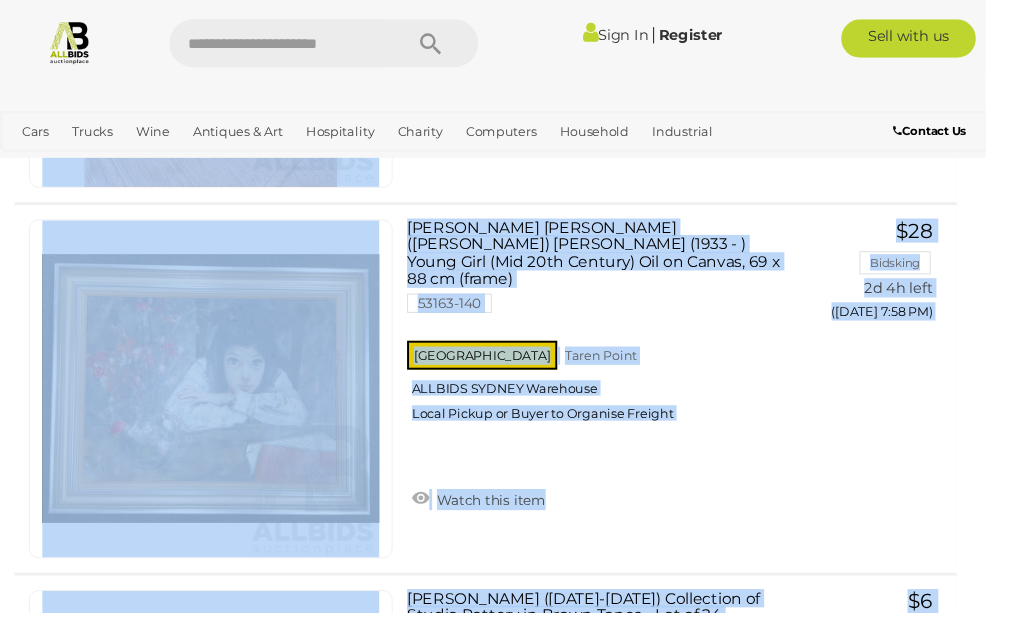 scroll, scrollTop: 6648, scrollLeft: 0, axis: vertical 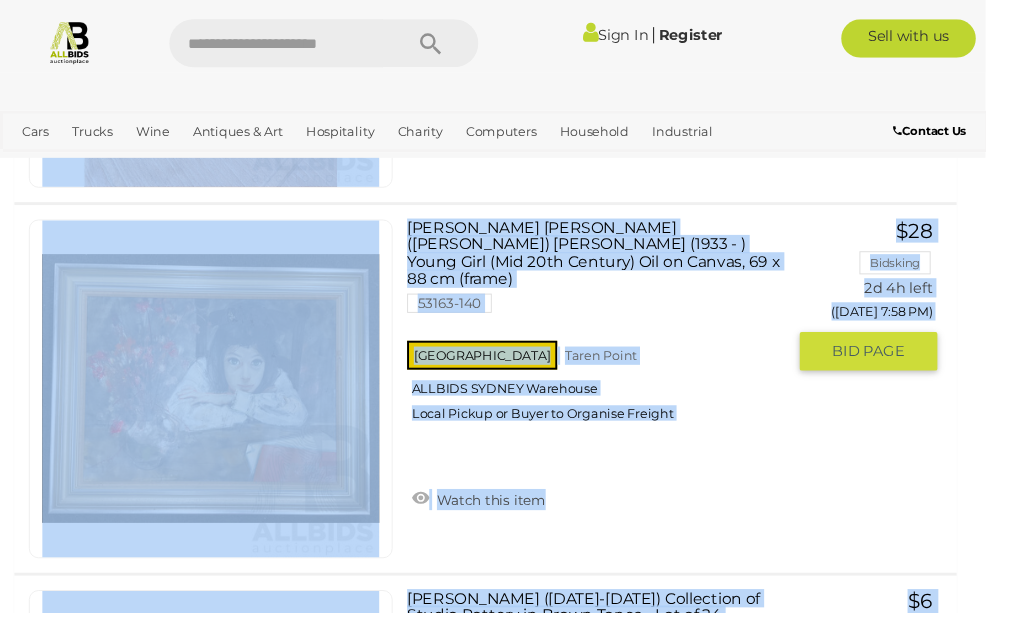 click on "Jean Baptiste (Johny) Valadie (1933 - ) Young Girl (Mid 20th Century) Oil on Canvas, 69 x 88 cm (frame)
53163-140
NSW Taren Point ALLBIDS SYDNEY Warehouse  $28 Bidsking" at bounding box center (504, 404) 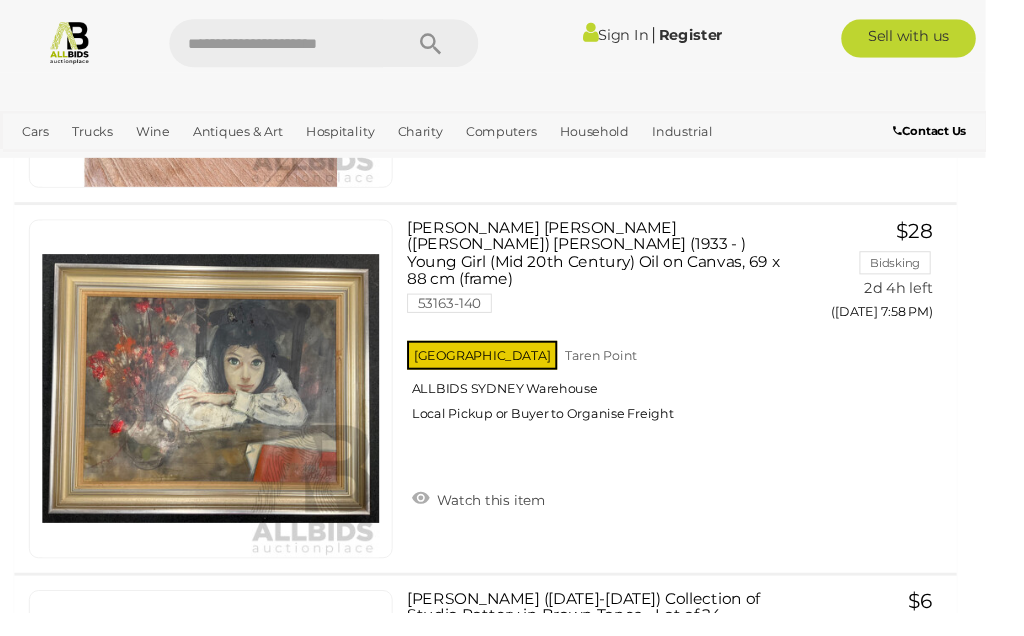 click on "<
Kirribilli Estate Sale | ALLBIDS
Cars" at bounding box center [512, 3488] 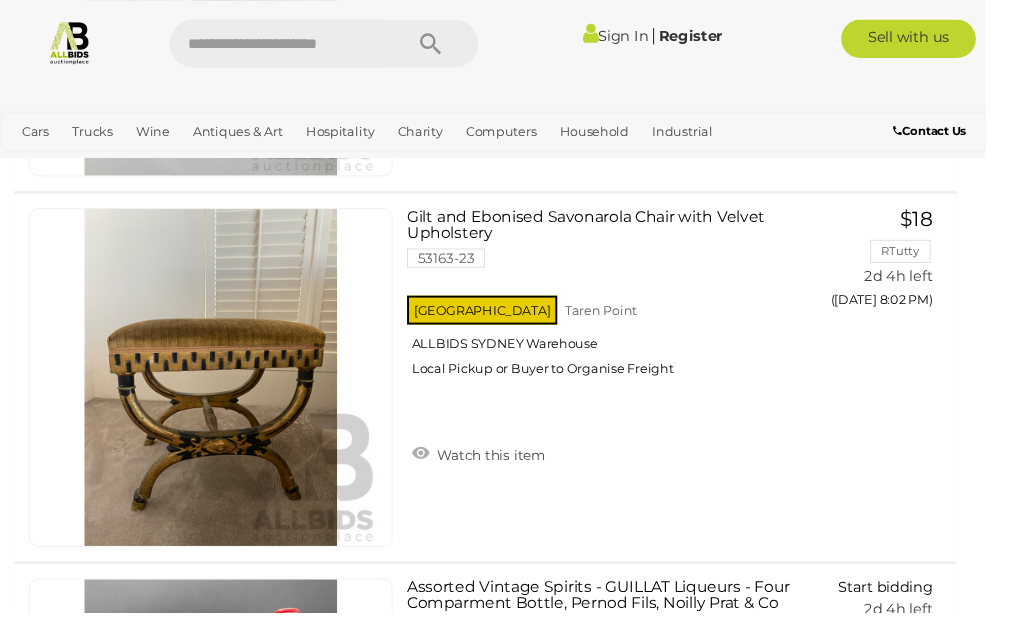 scroll, scrollTop: 7815, scrollLeft: 0, axis: vertical 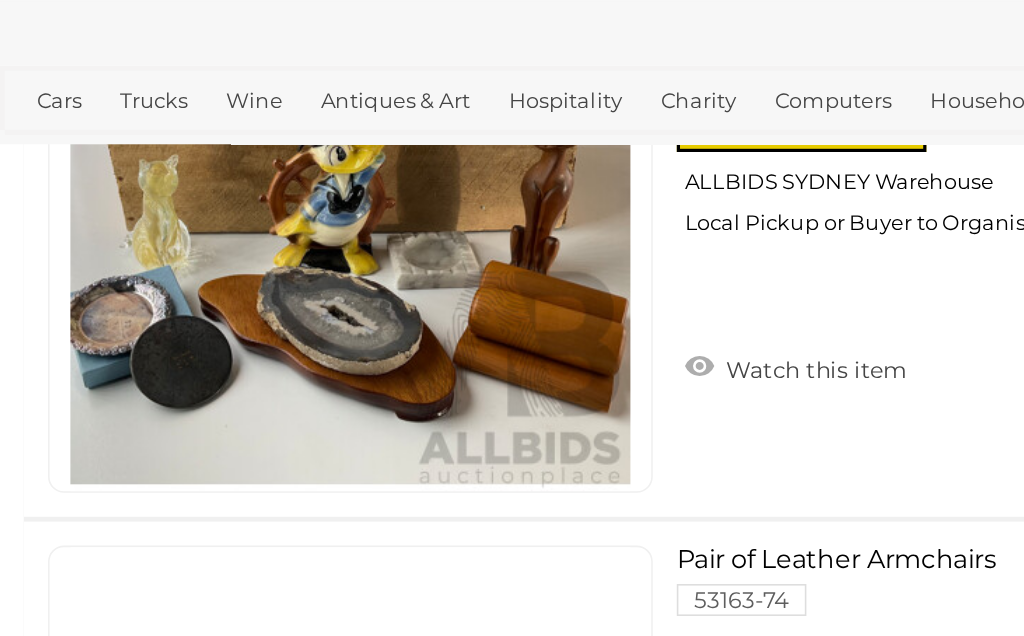 click at bounding box center [219, 206] 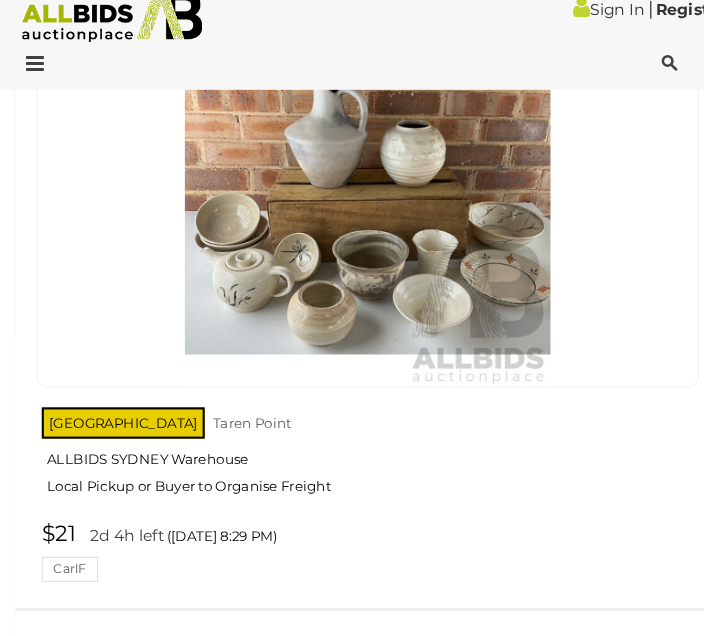 scroll, scrollTop: 31268, scrollLeft: 0, axis: vertical 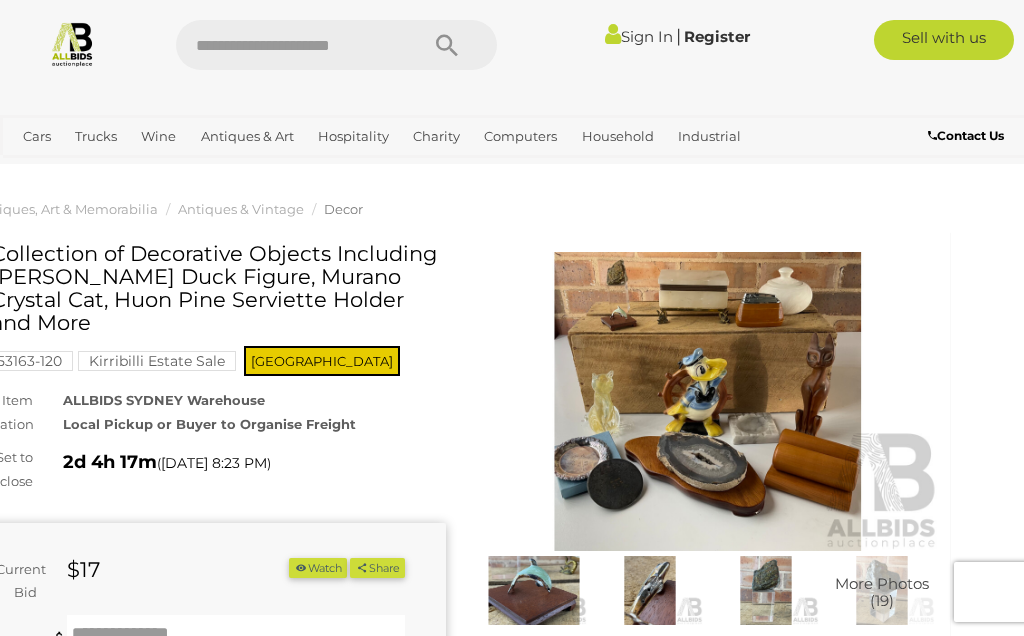 click at bounding box center (708, 401) 